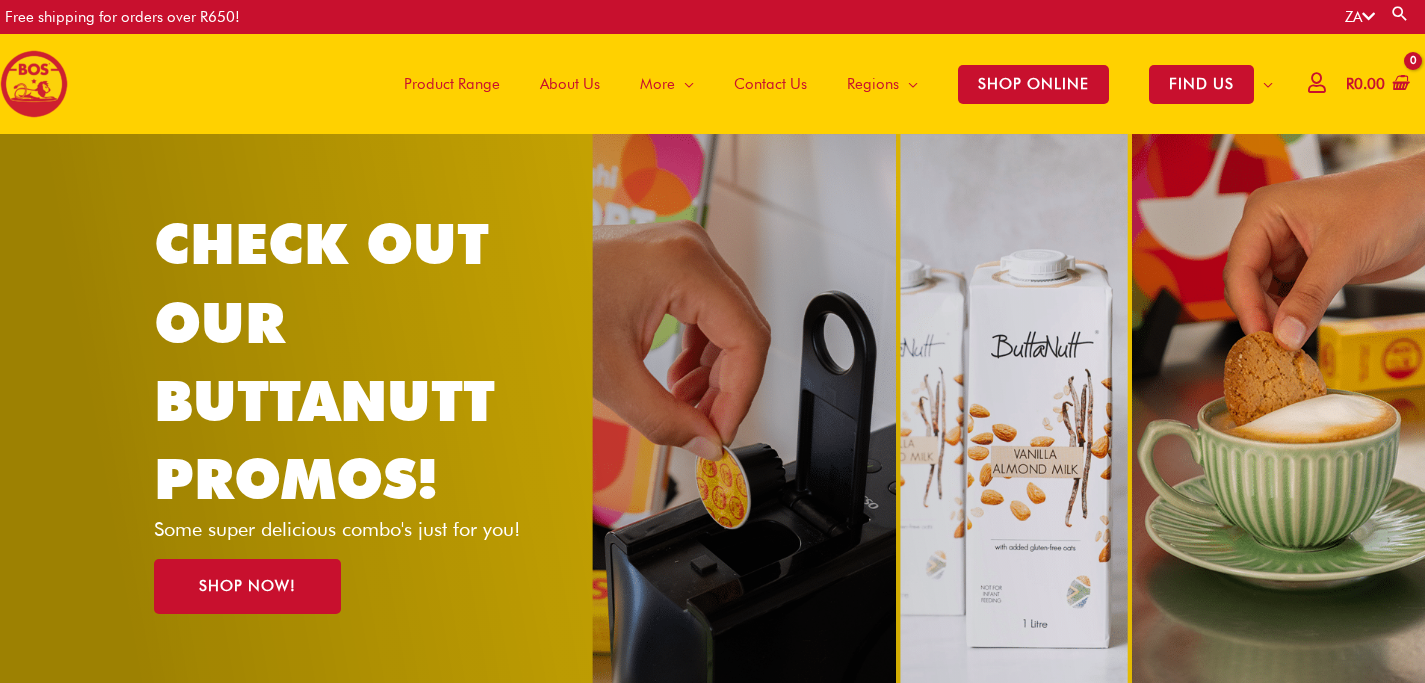 scroll, scrollTop: 0, scrollLeft: 0, axis: both 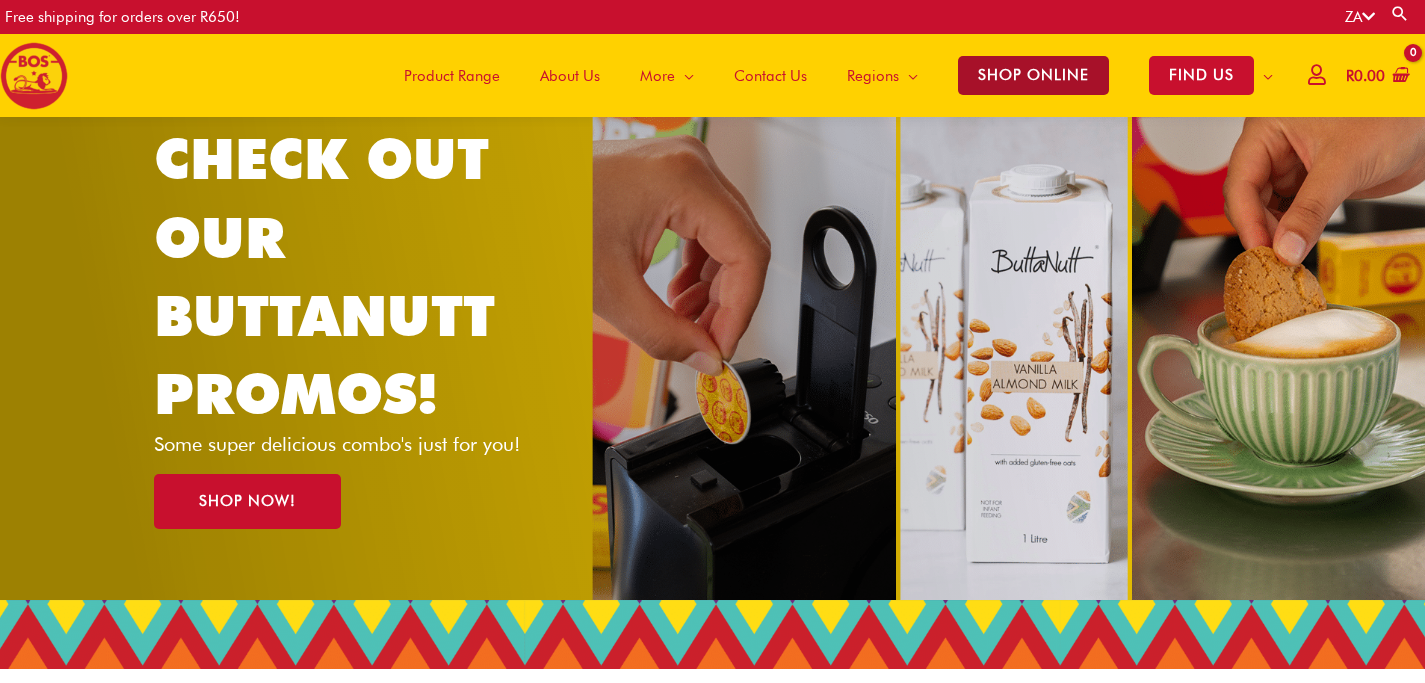 click on "SHOP ONLINE" at bounding box center [1033, 75] 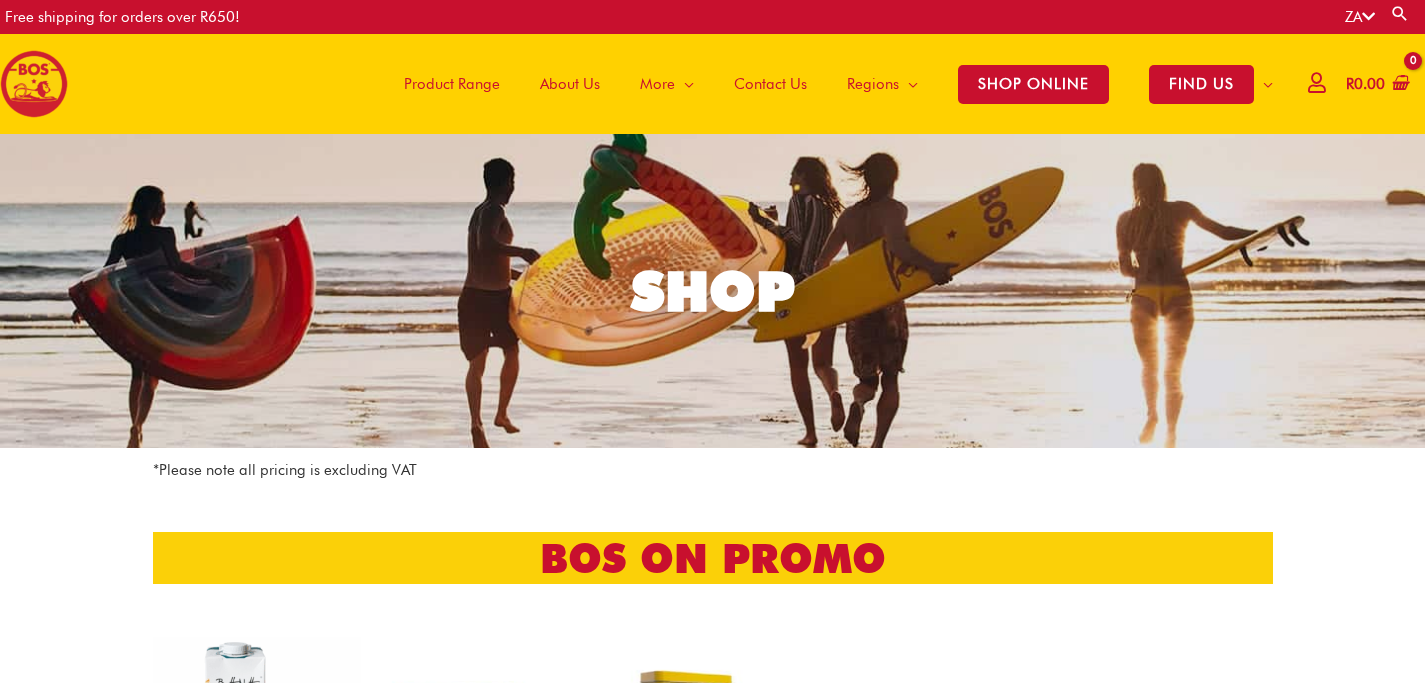 scroll, scrollTop: 0, scrollLeft: 0, axis: both 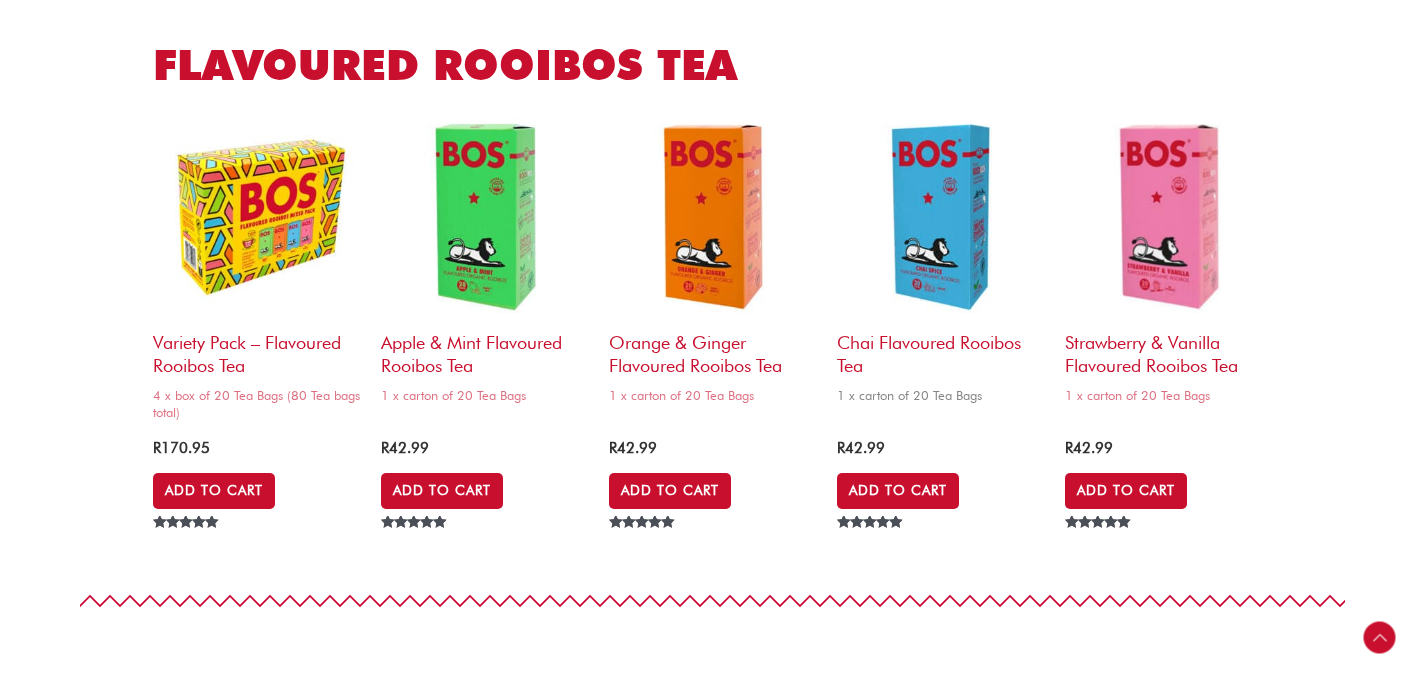 click on "Chai Flavoured Rooibos Tea" at bounding box center (941, 349) 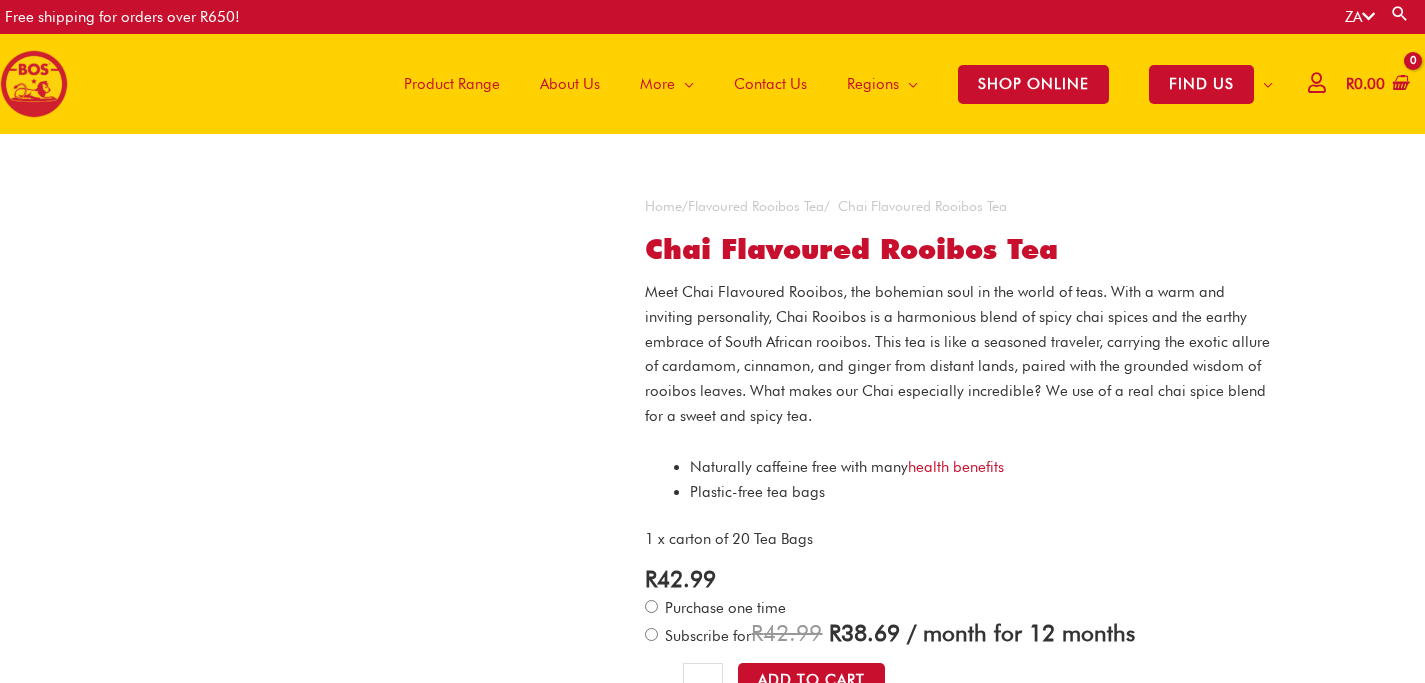 scroll, scrollTop: 0, scrollLeft: 0, axis: both 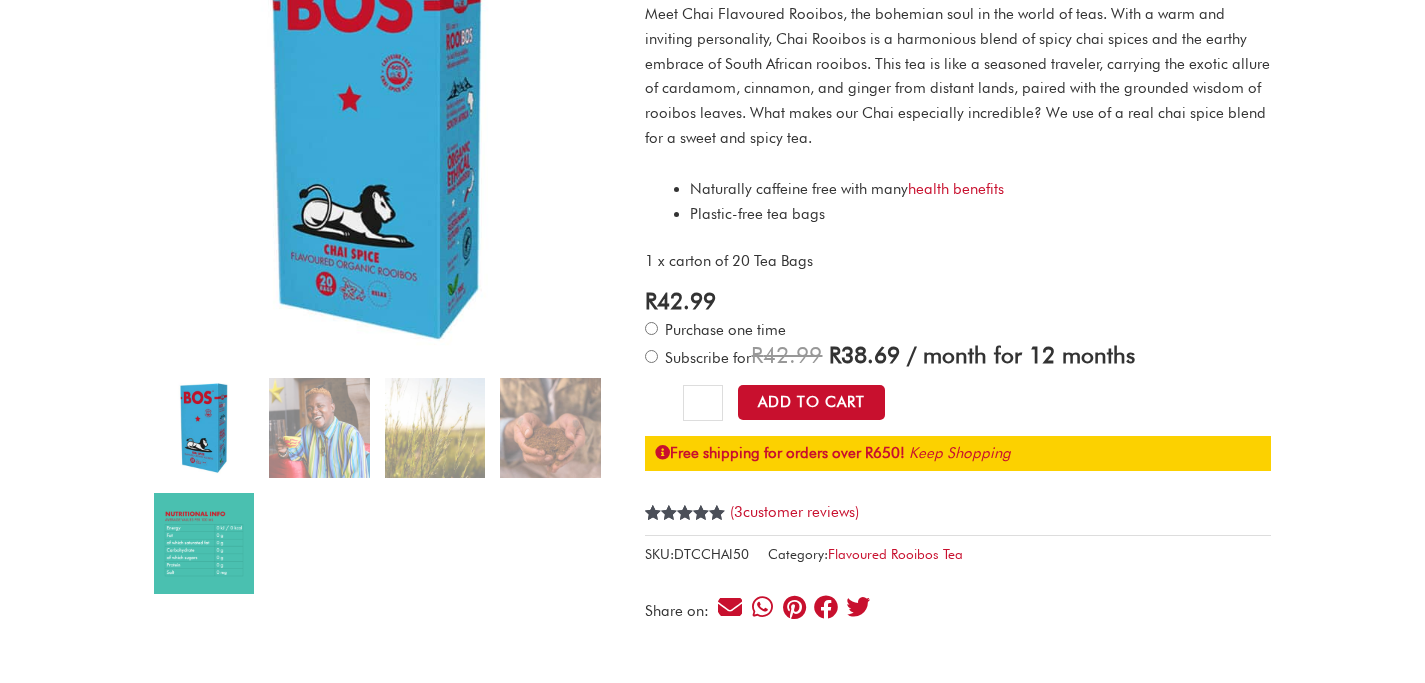 click at bounding box center [204, 543] 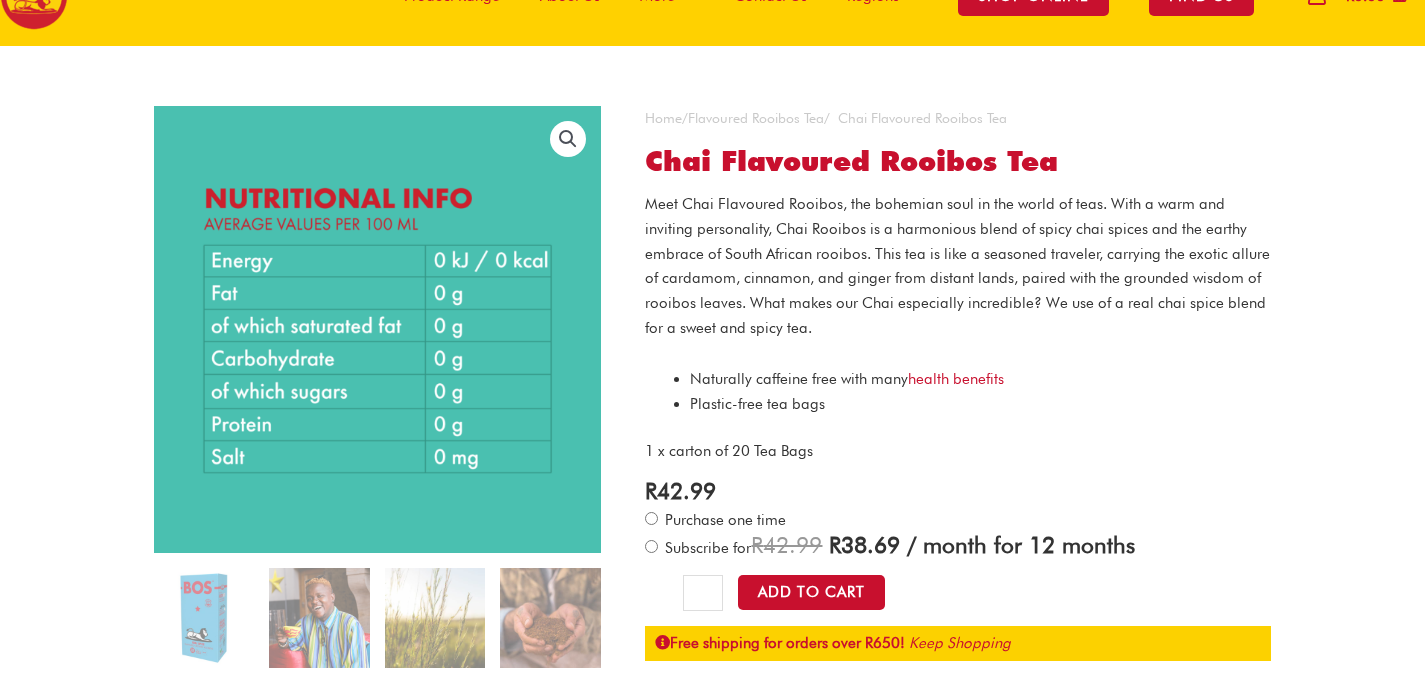 scroll, scrollTop: 87, scrollLeft: 0, axis: vertical 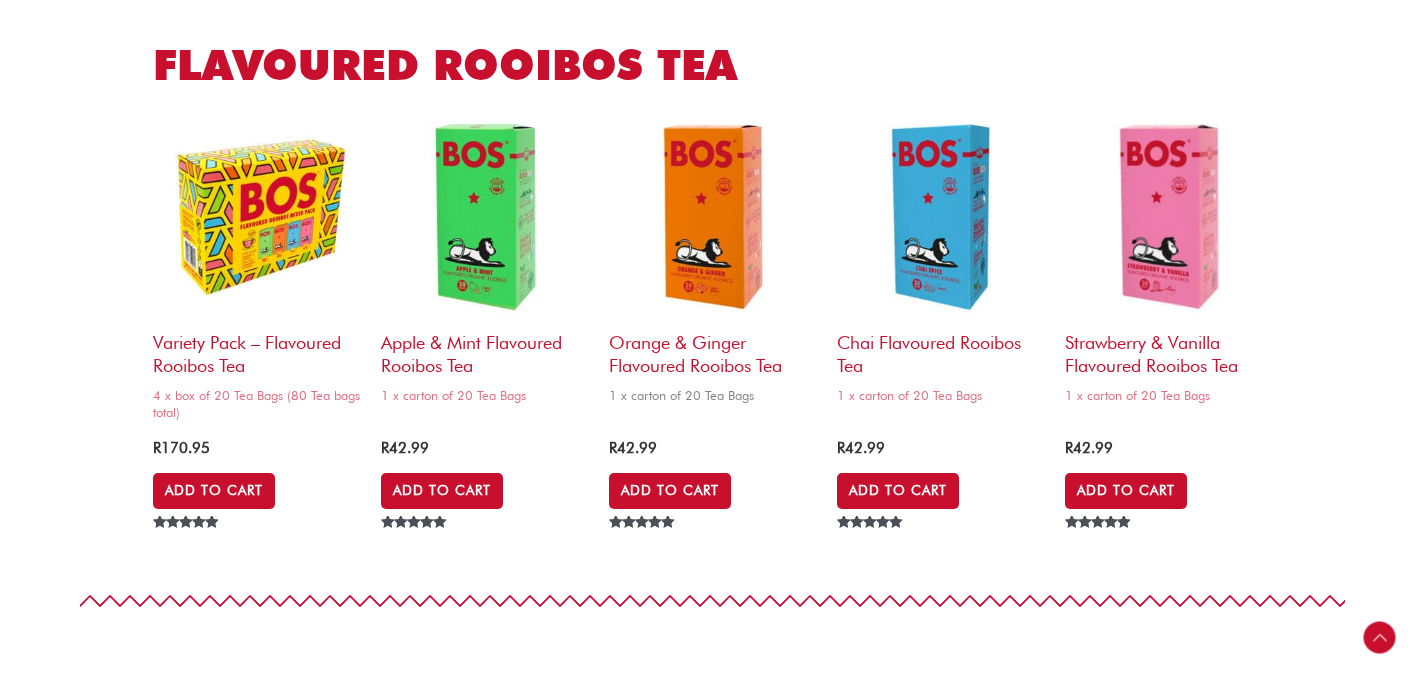 click on "Orange & Ginger Flavoured Rooibos Tea" at bounding box center [713, 349] 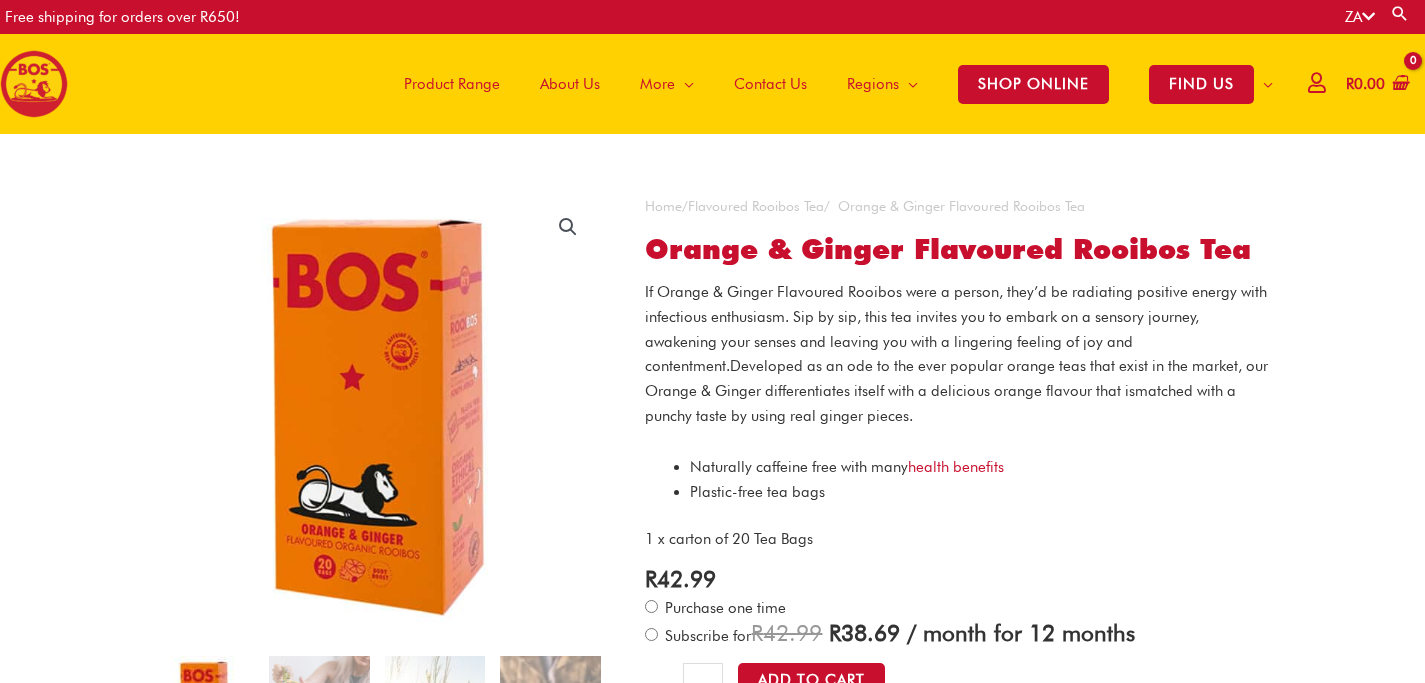 scroll, scrollTop: 0, scrollLeft: 0, axis: both 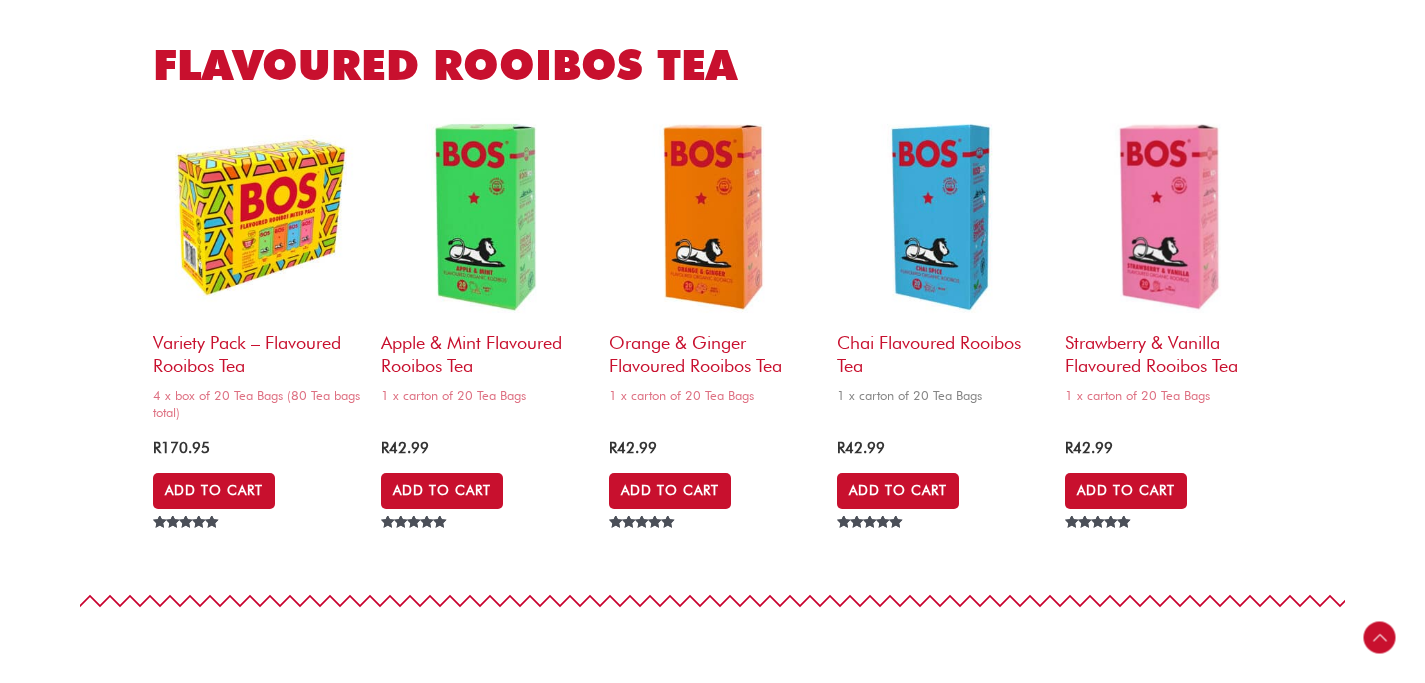 click at bounding box center (941, 217) 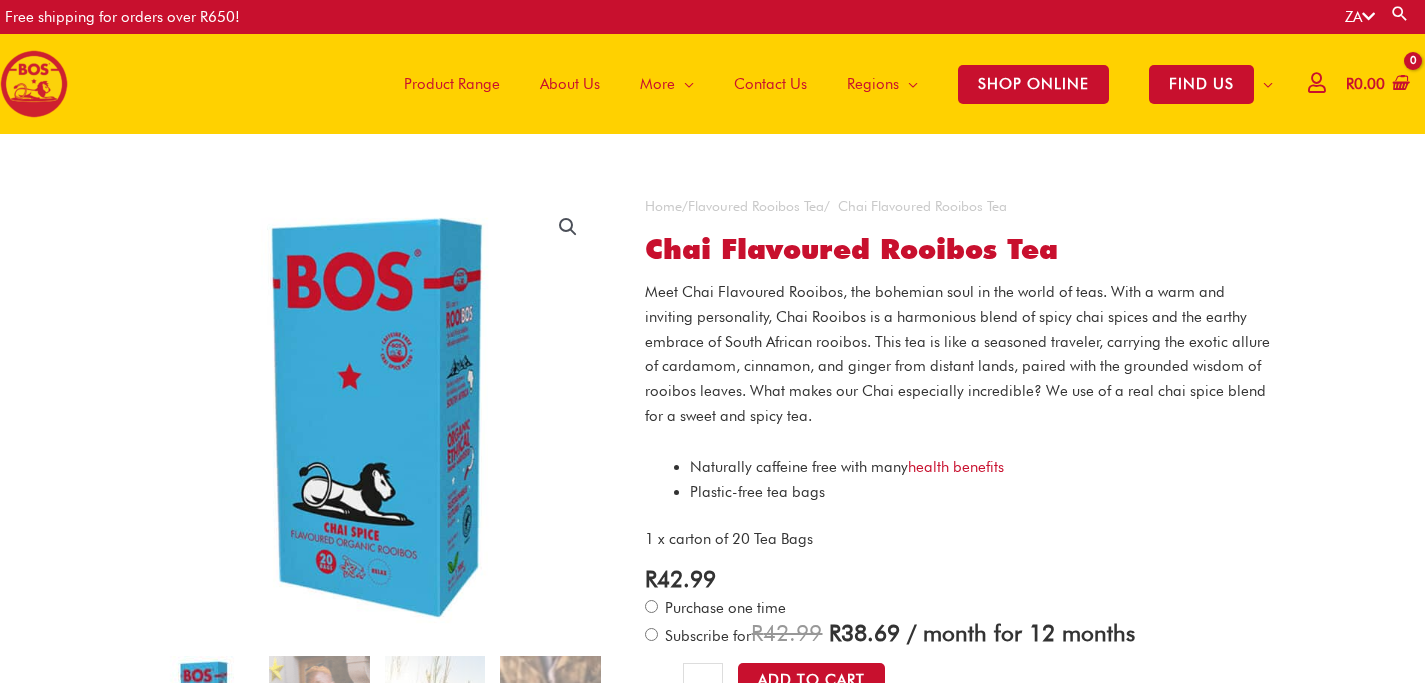 scroll, scrollTop: 0, scrollLeft: 0, axis: both 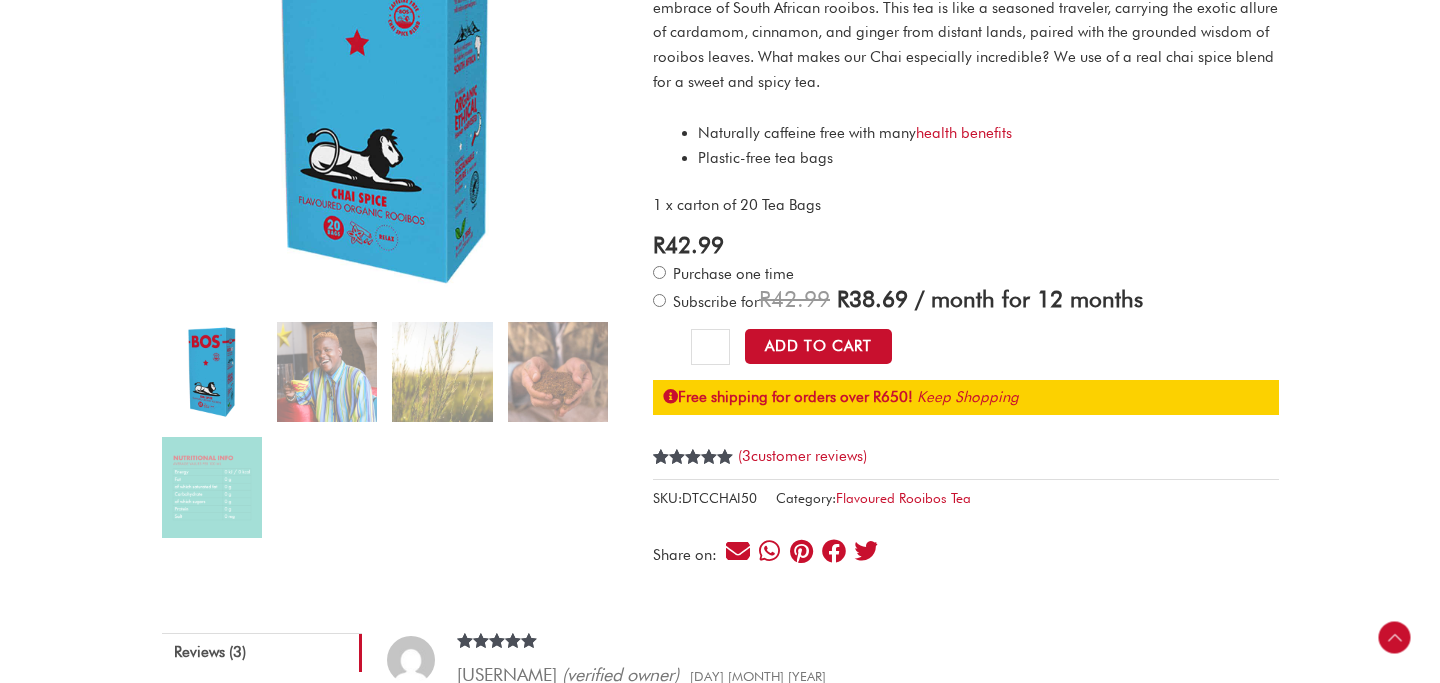 click on "Meet Chai Flavoured Rooibos, the bohemian soul in the world of teas. With a warm and inviting personality, Chai Rooibos is a harmonious blend of spicy chai spices and the earthy embrace of South African rooibos. This tea is like a seasoned traveler, carrying the exotic allure of cardamom, cinnamon, and ginger from distant lands, paired with the grounded wisdom of rooibos leaves. What makes our Chai especially incredible? We use of a real chai spice blend for a sweet and spicy tea.
Naturally caffeine free with many  health benefits
Plastic-free tea bags
1 x carton of 20 Tea Bags" at bounding box center (966, 82) 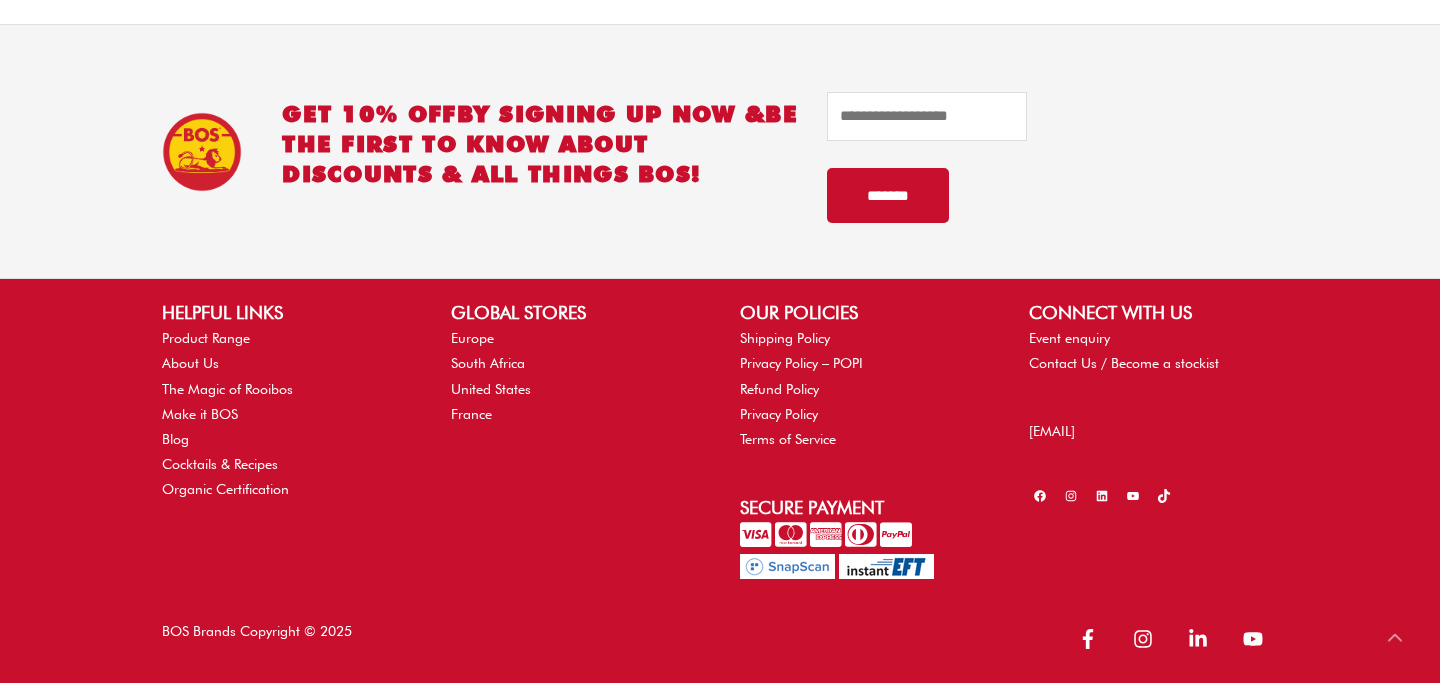 scroll, scrollTop: 2845, scrollLeft: 0, axis: vertical 